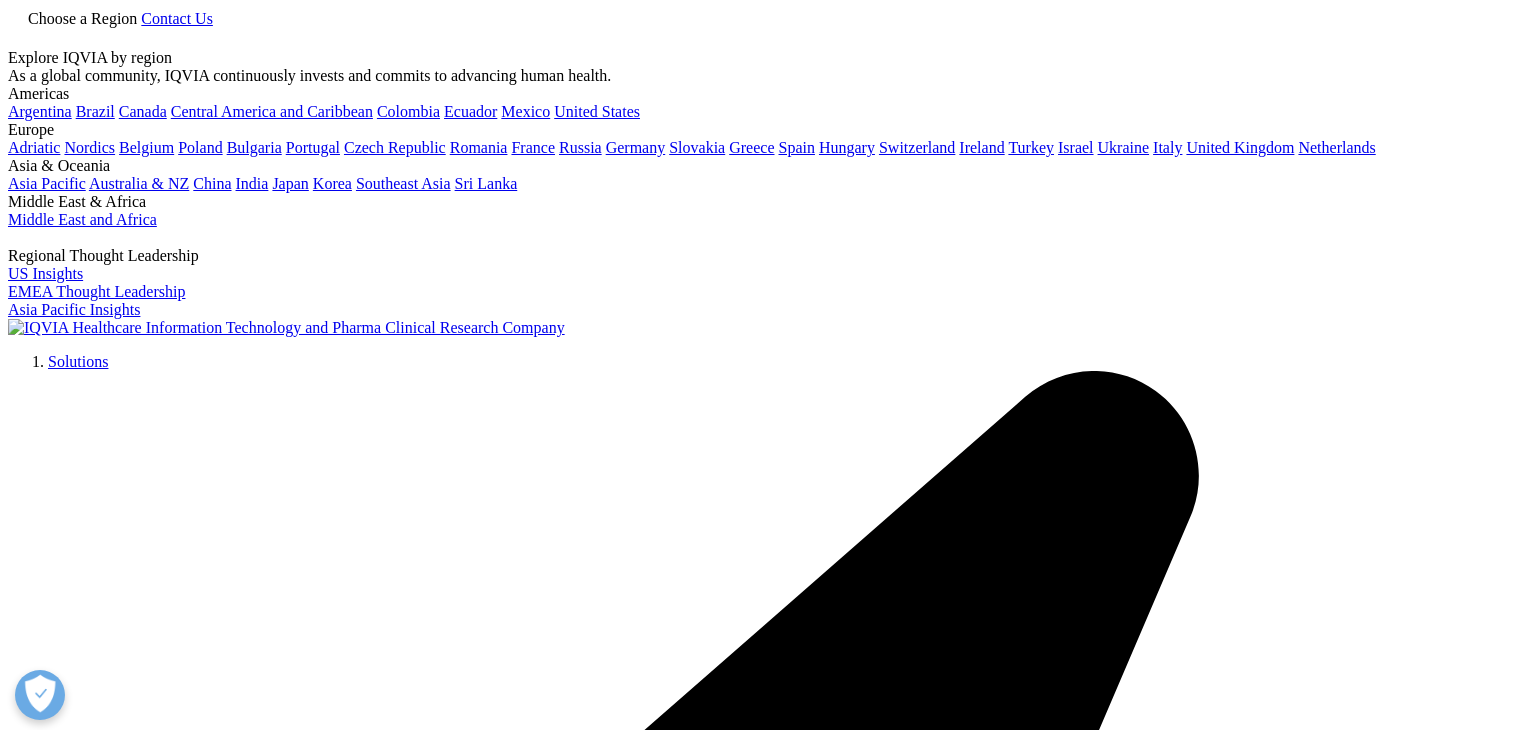scroll, scrollTop: 0, scrollLeft: 0, axis: both 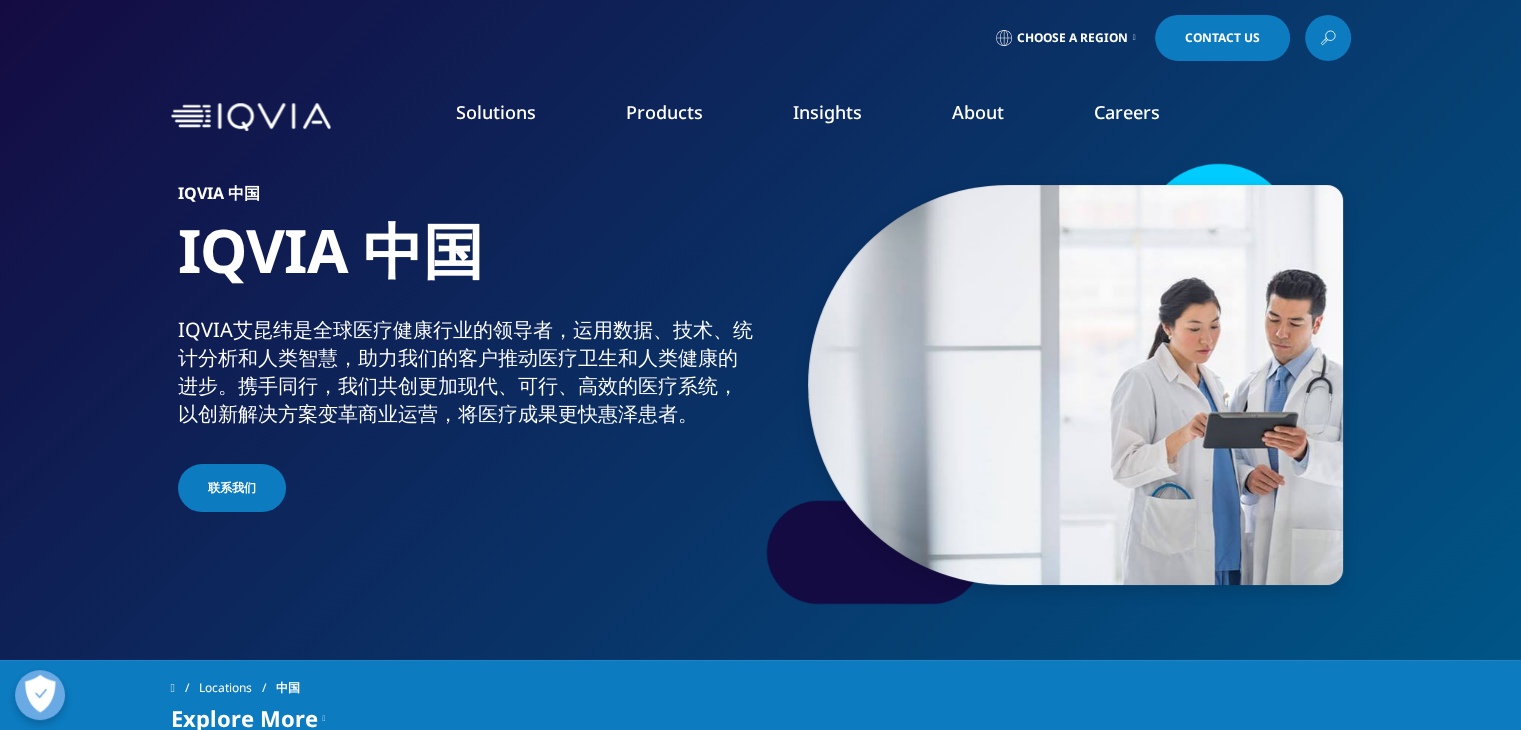 click on "Choose a Region" at bounding box center (1066, 38) 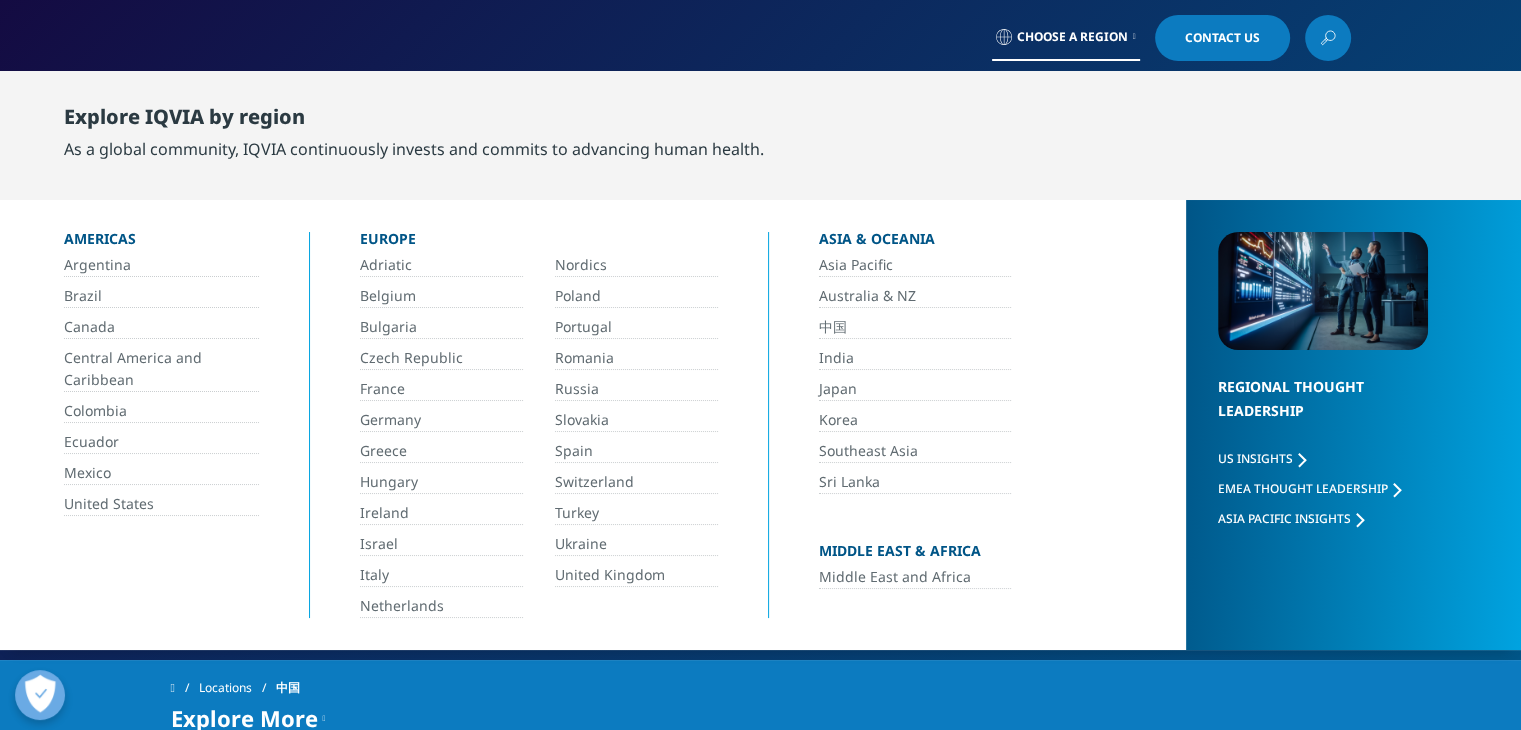 click on "Choose a Region" at bounding box center (1066, 38) 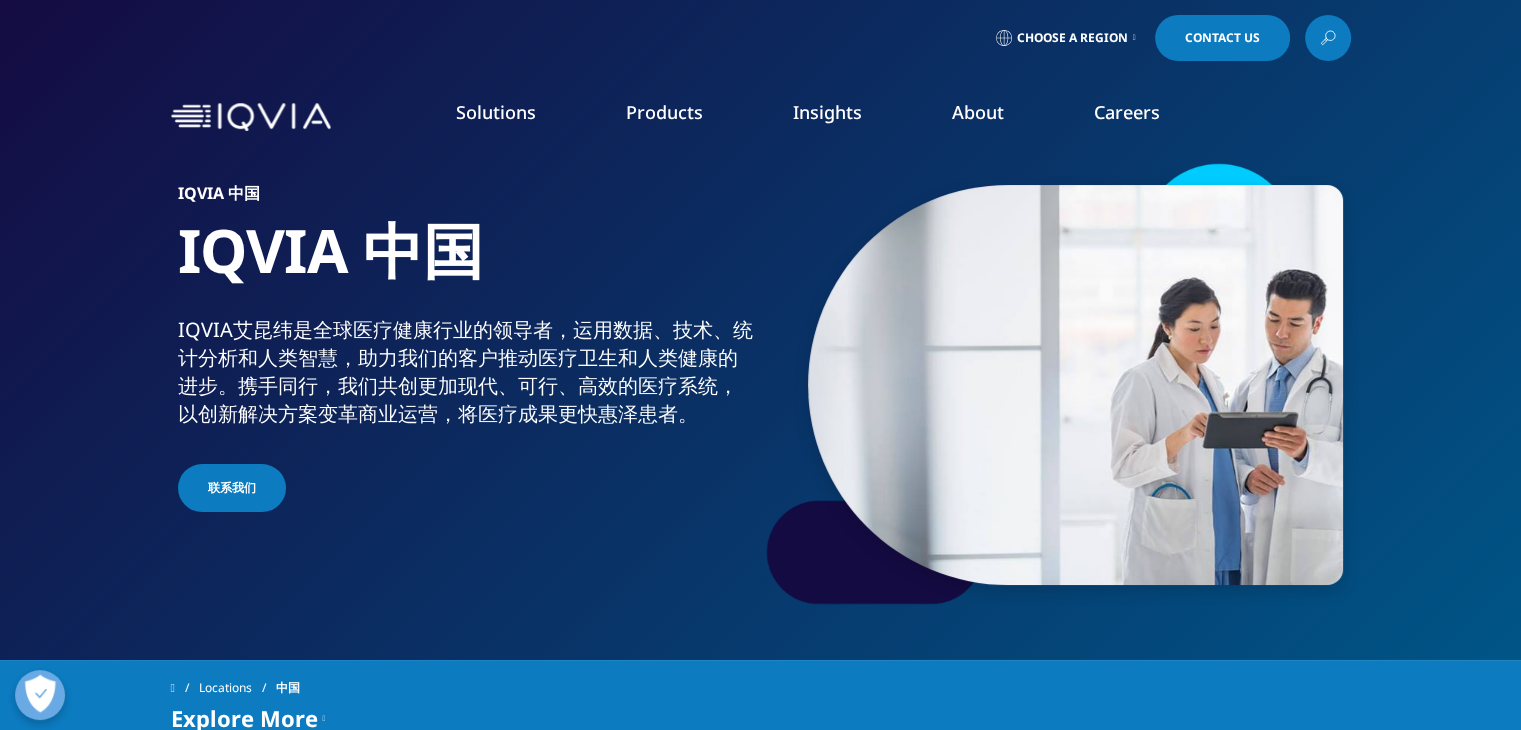 click on "Code of Conduct" at bounding box center (589, 383) 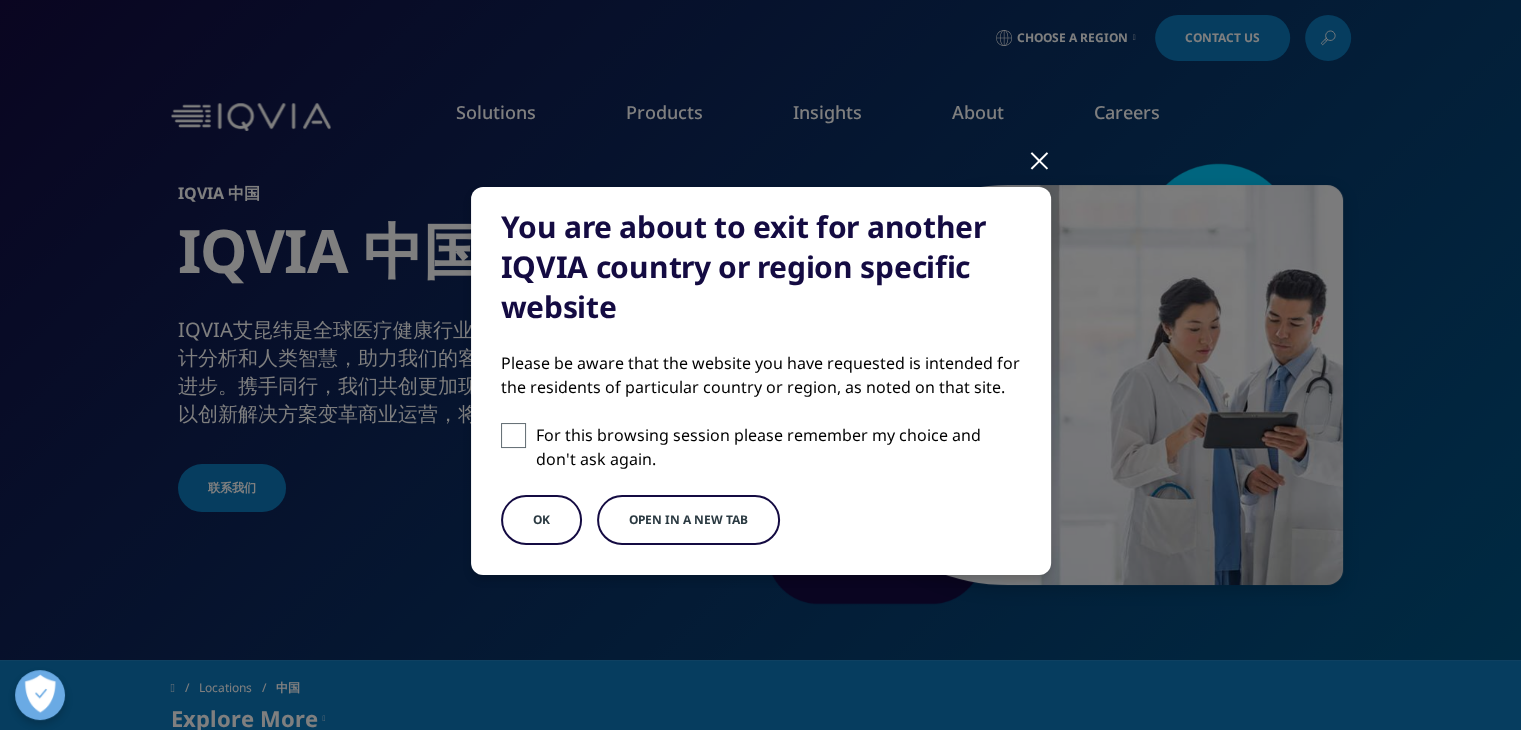 click at bounding box center [513, 435] 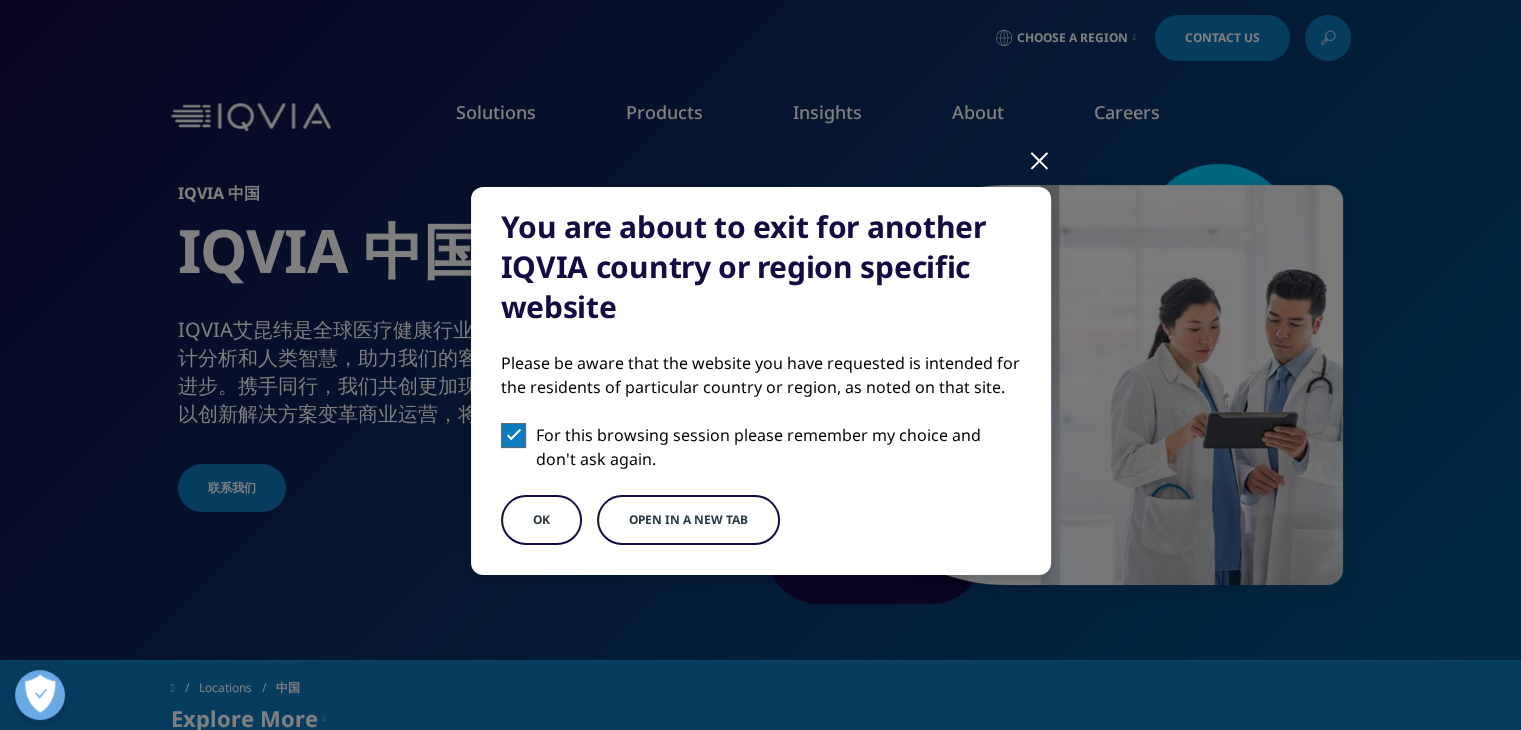 click on "Open in a new tab" at bounding box center [688, 520] 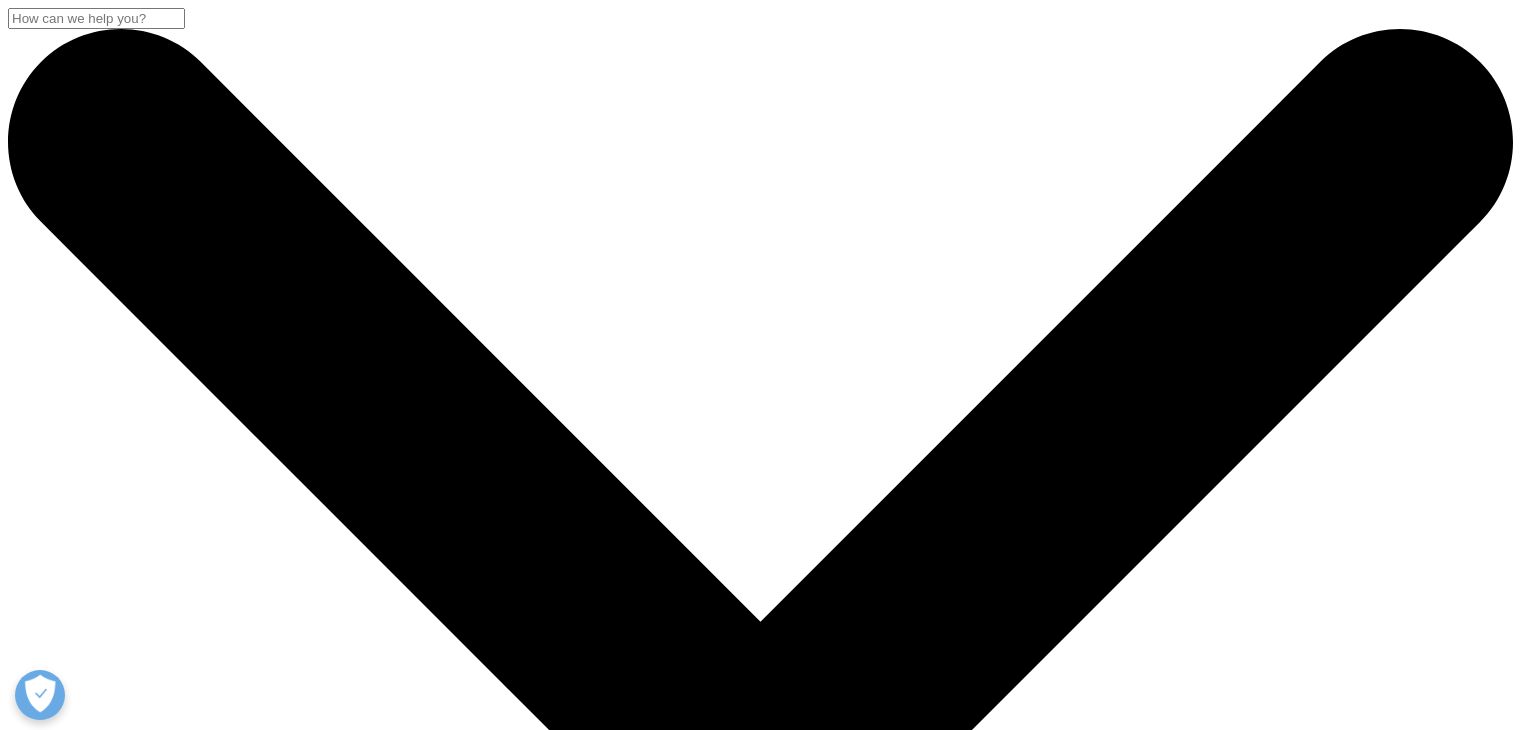 scroll, scrollTop: 0, scrollLeft: 0, axis: both 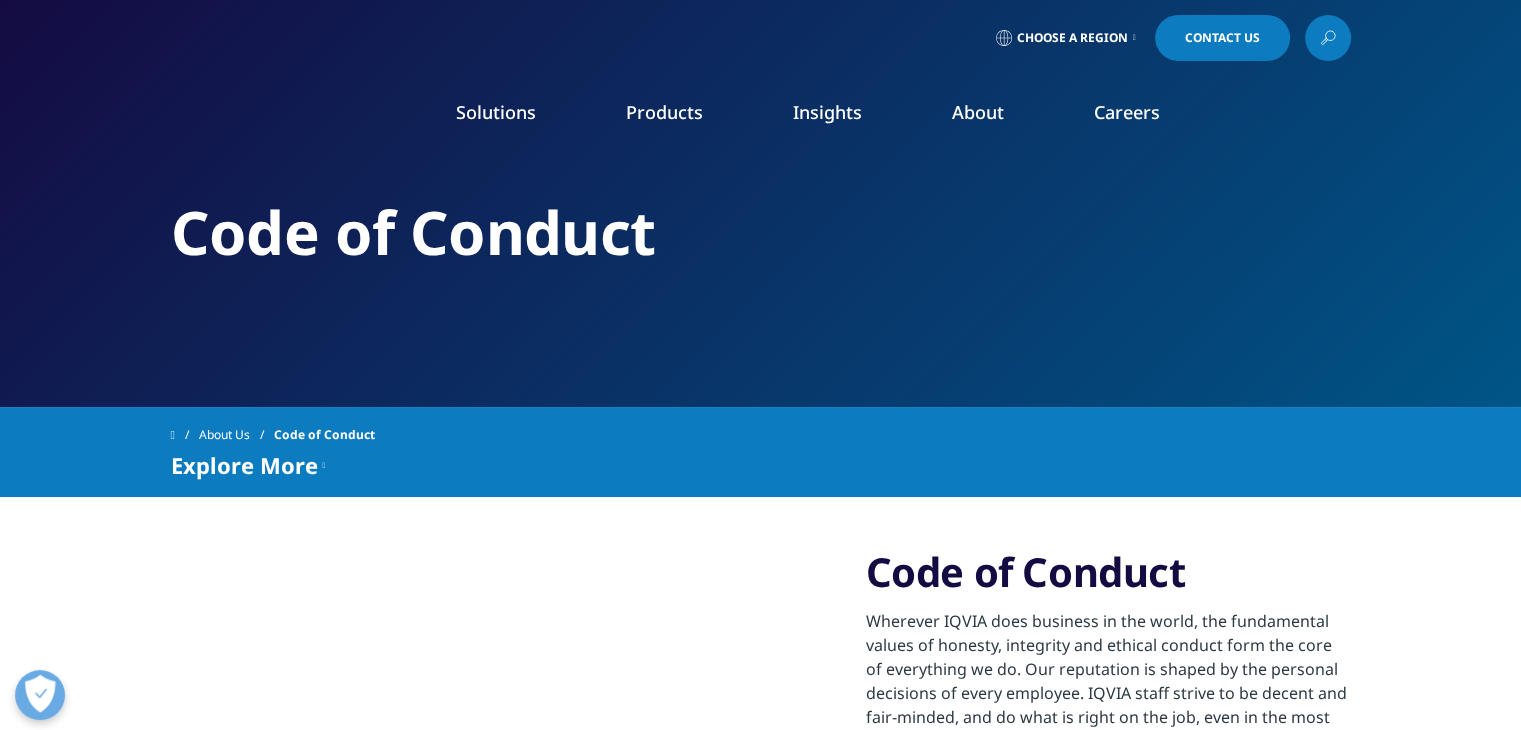 click on "Choose a Region" at bounding box center (1072, 38) 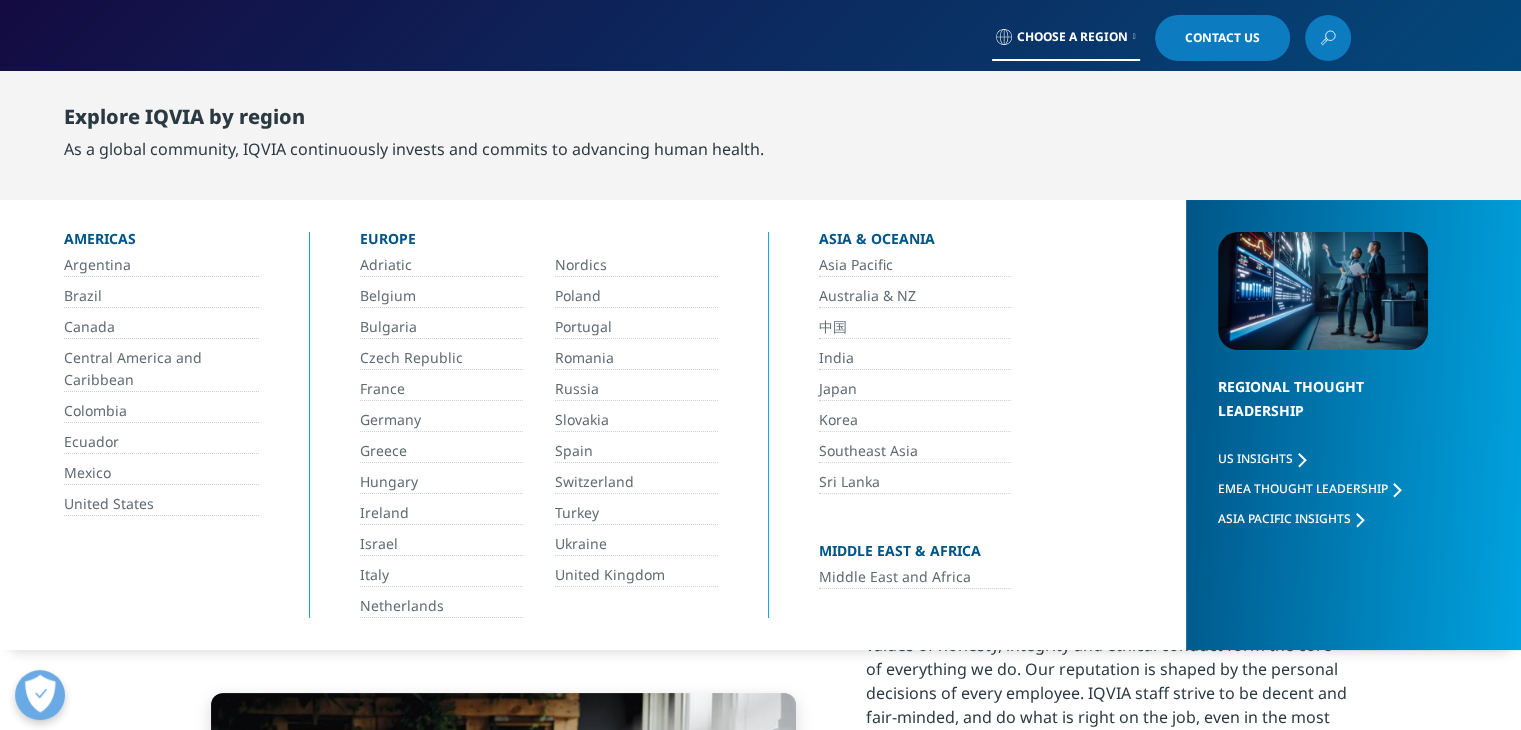 click on "中国" at bounding box center [915, 327] 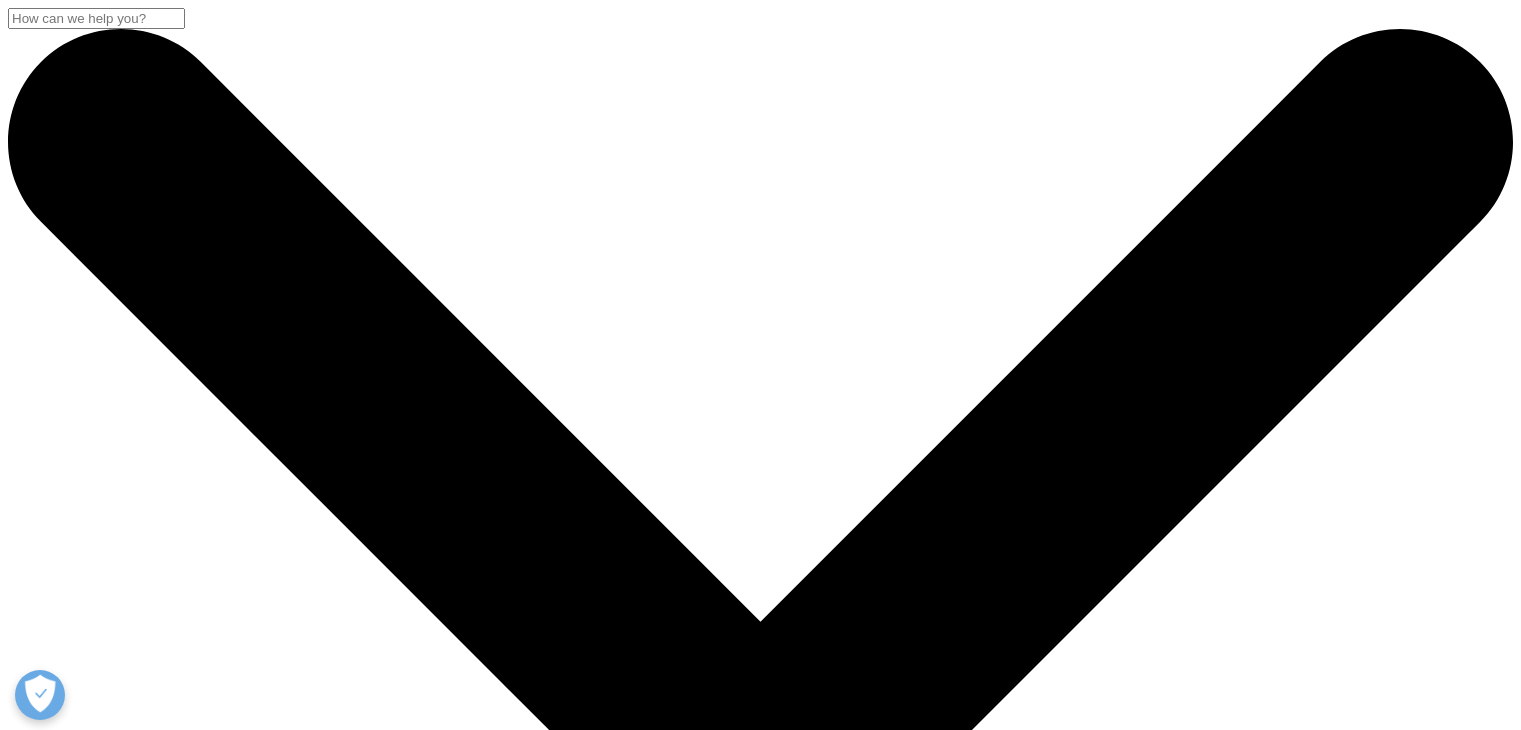 scroll, scrollTop: 0, scrollLeft: 0, axis: both 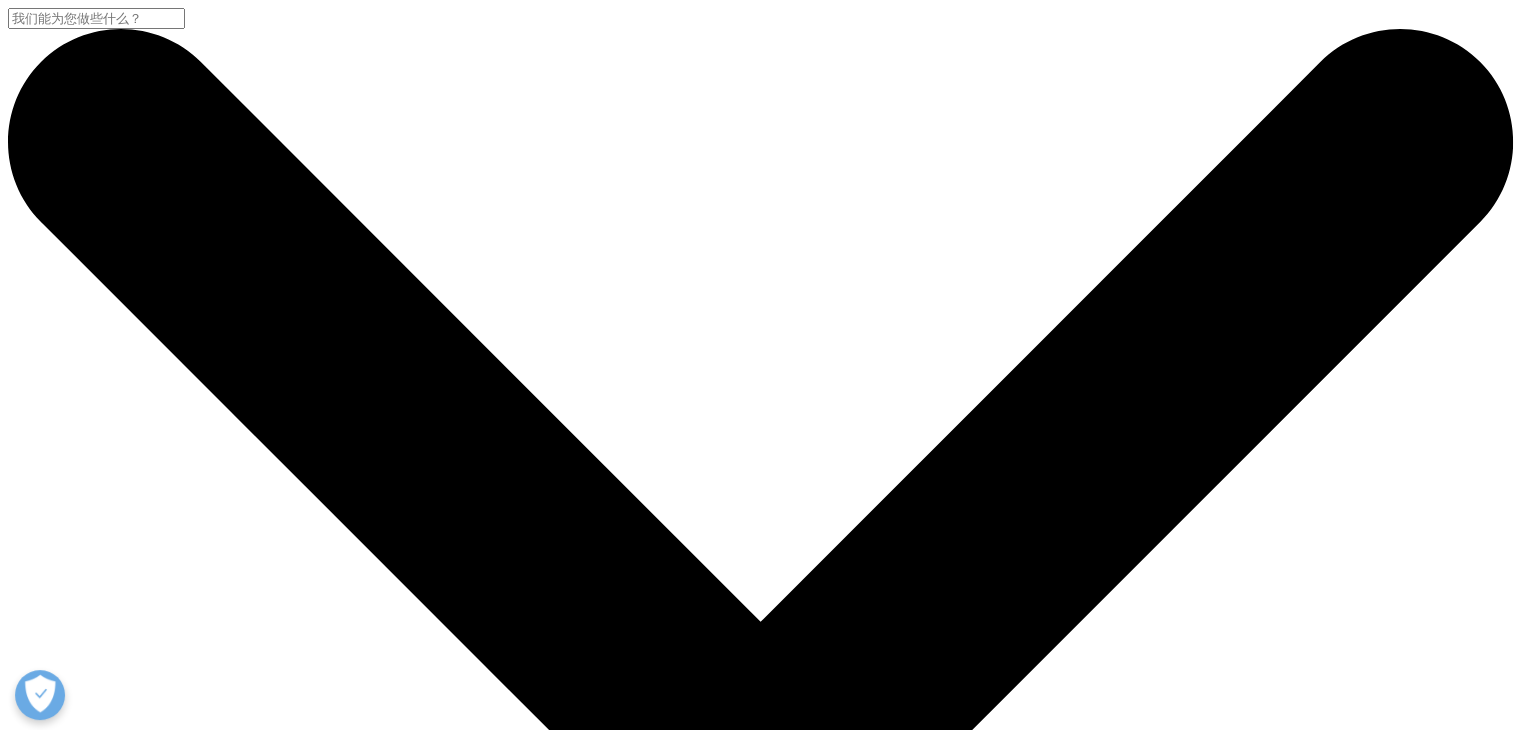 click on "产品" at bounding box center (64, 13289) 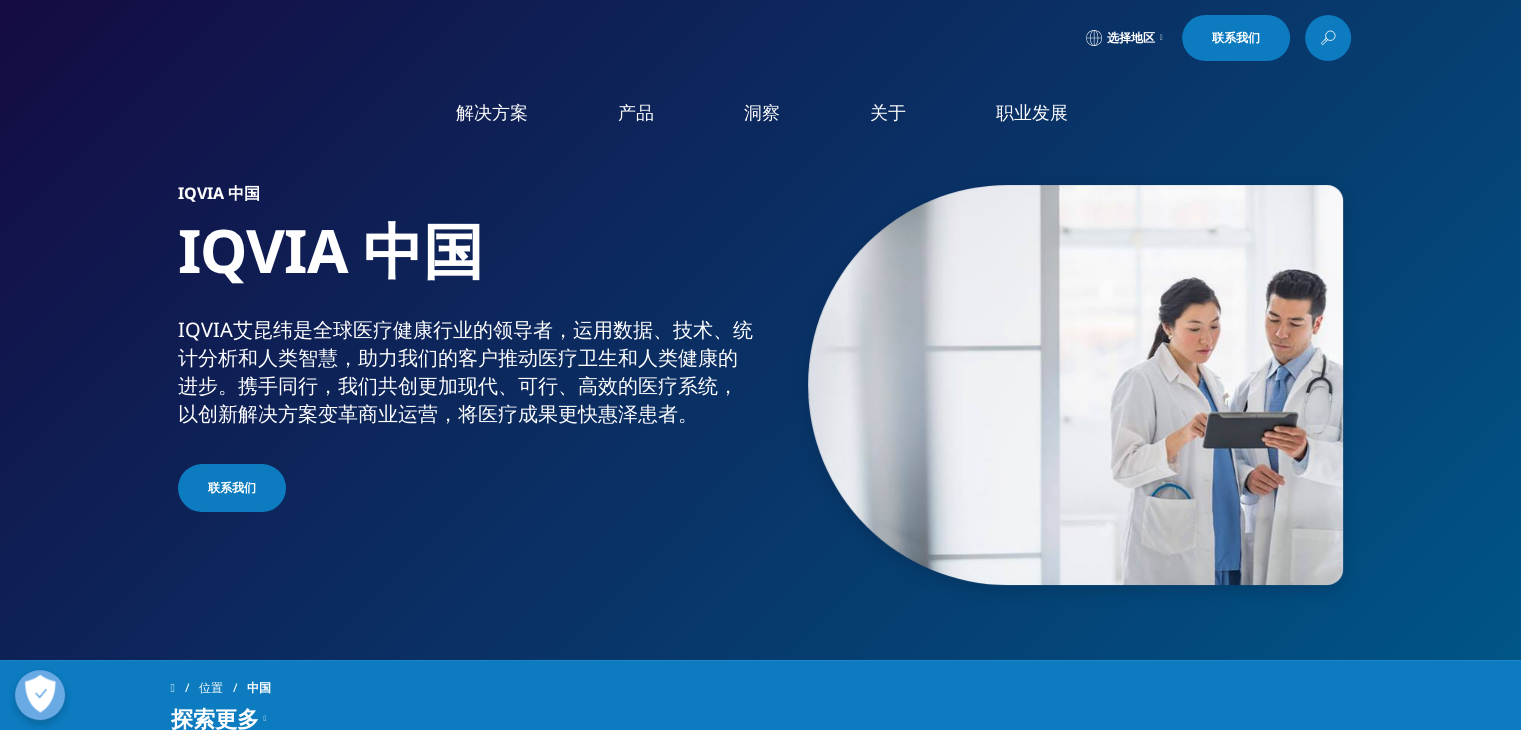 click on "信息管理" at bounding box center [445, 252] 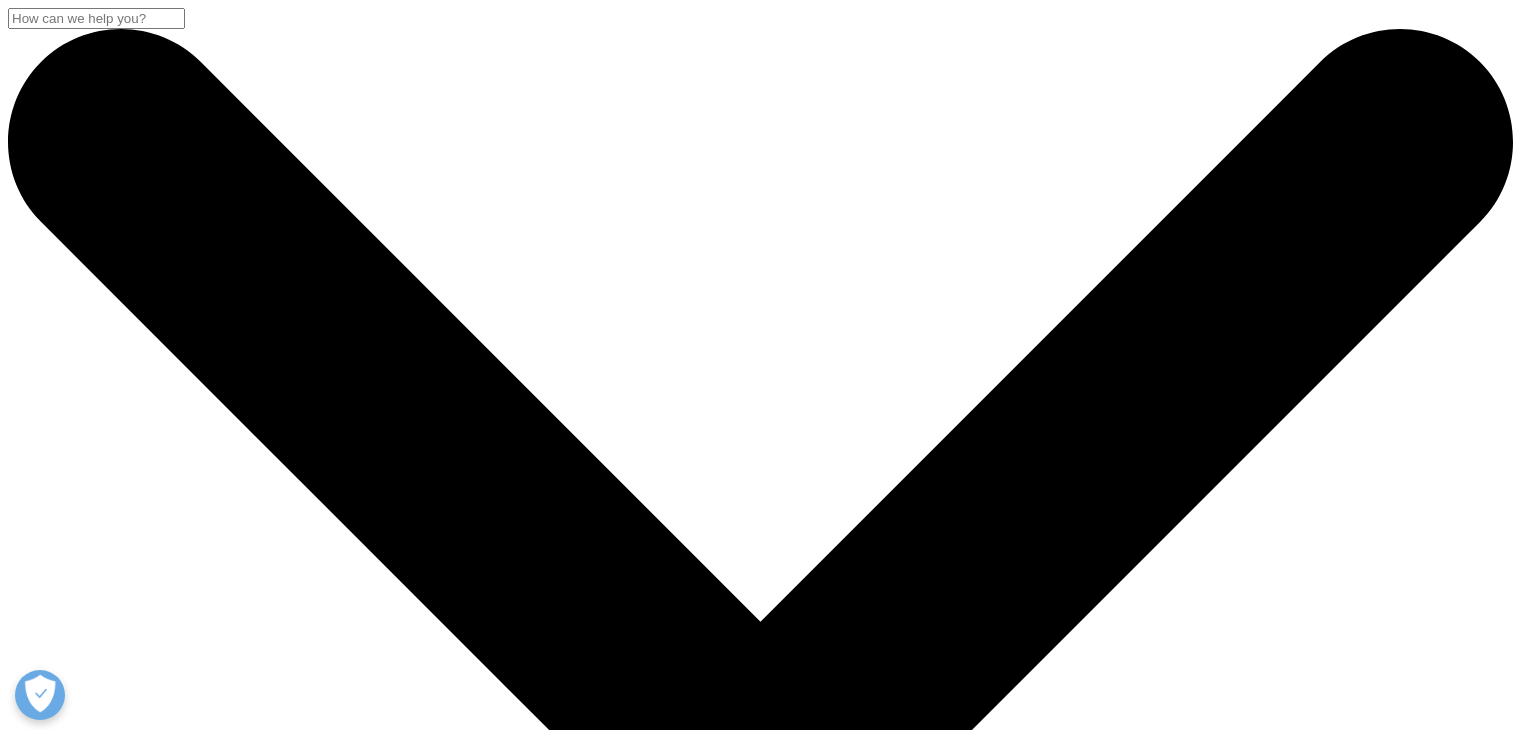 scroll, scrollTop: 0, scrollLeft: 0, axis: both 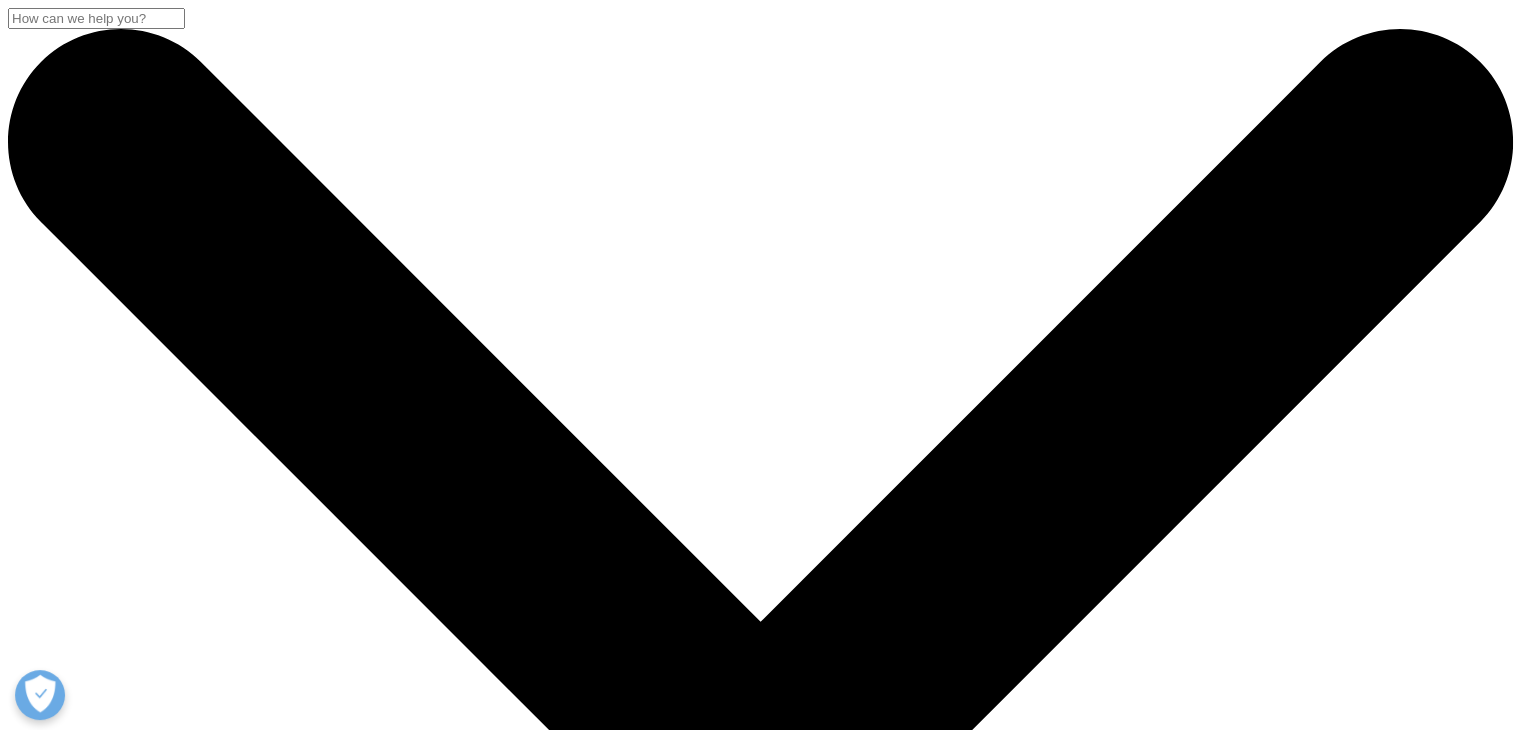 click on "Choose a Region" at bounding box center [82, 4566] 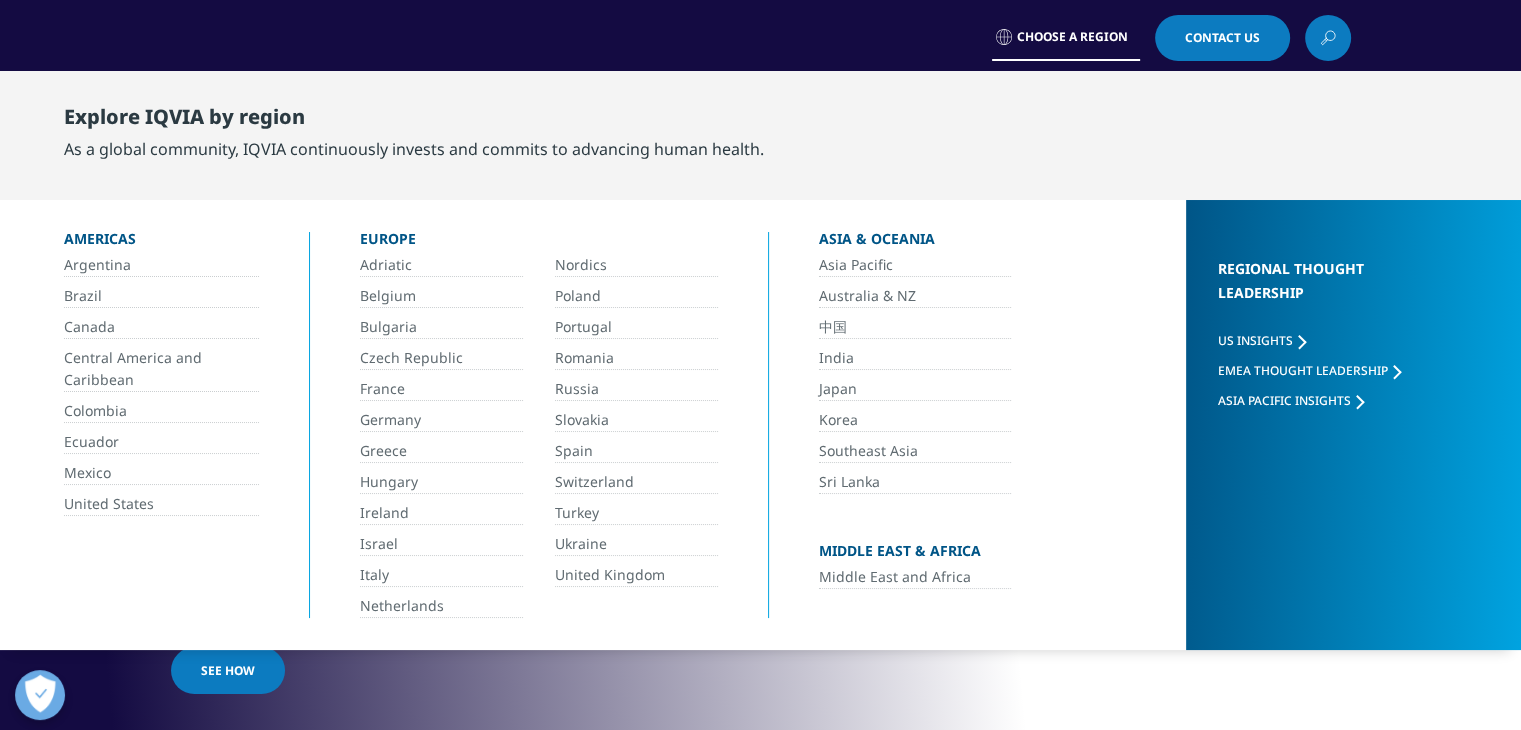 click on "中国" at bounding box center [915, 327] 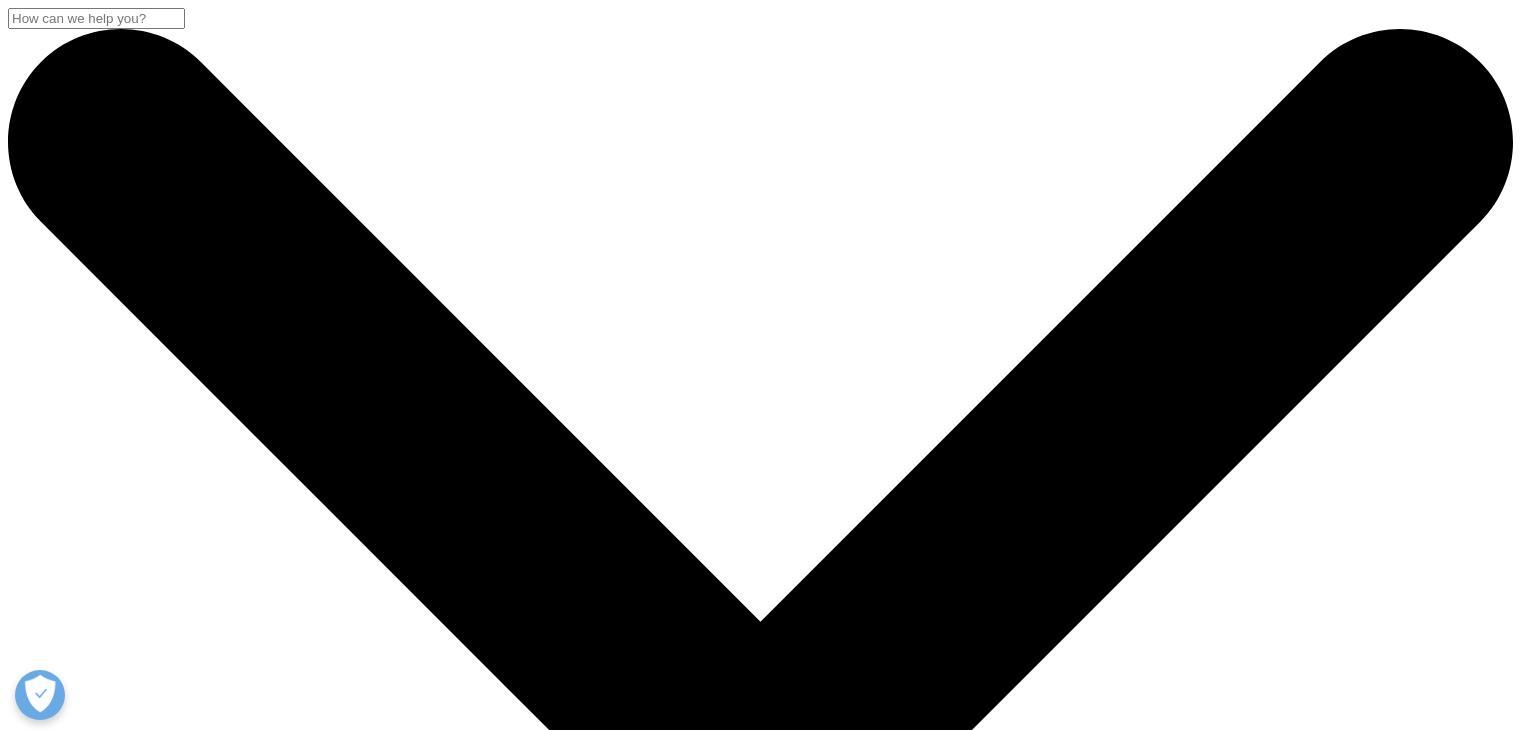 scroll, scrollTop: 0, scrollLeft: 0, axis: both 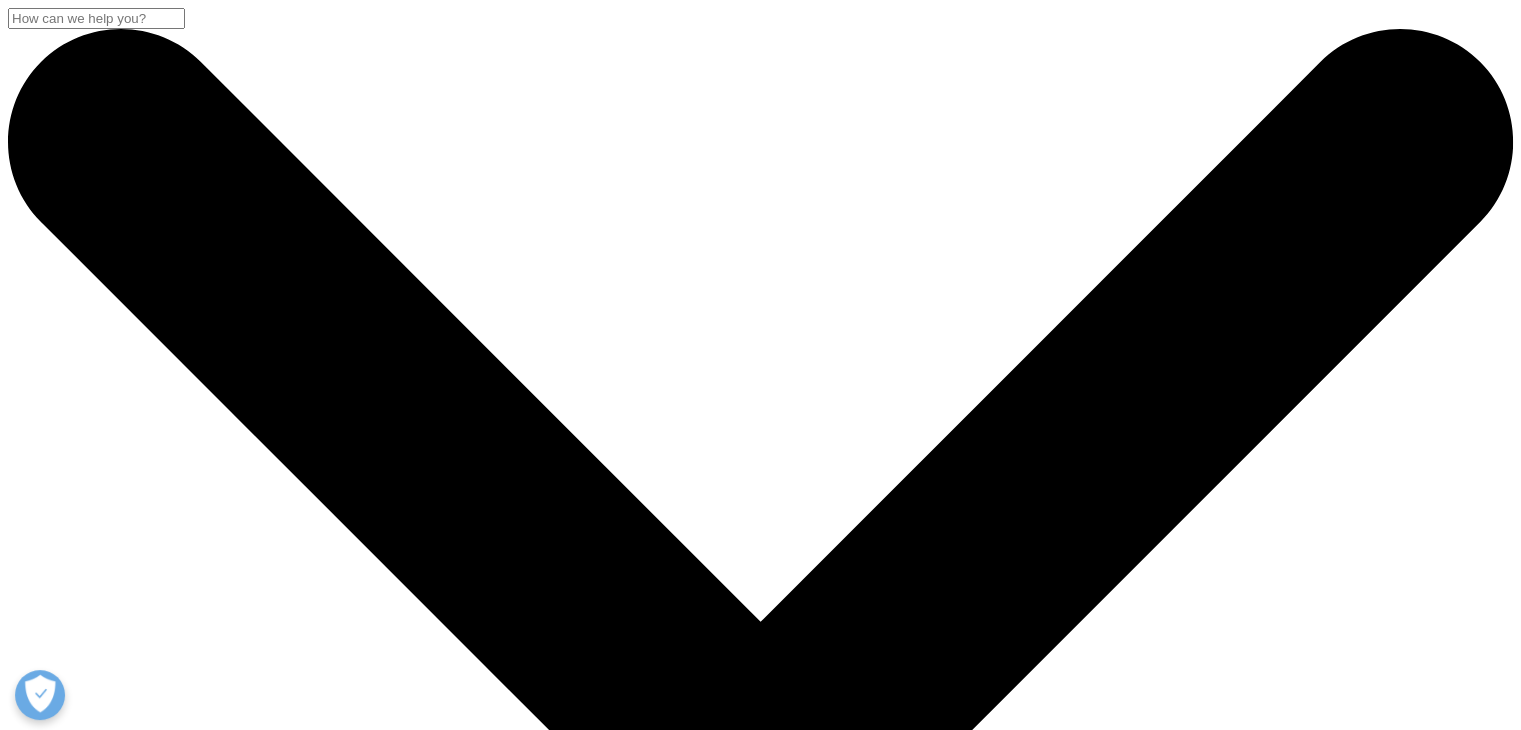 click on "Products" at bounding box center (76, 12973) 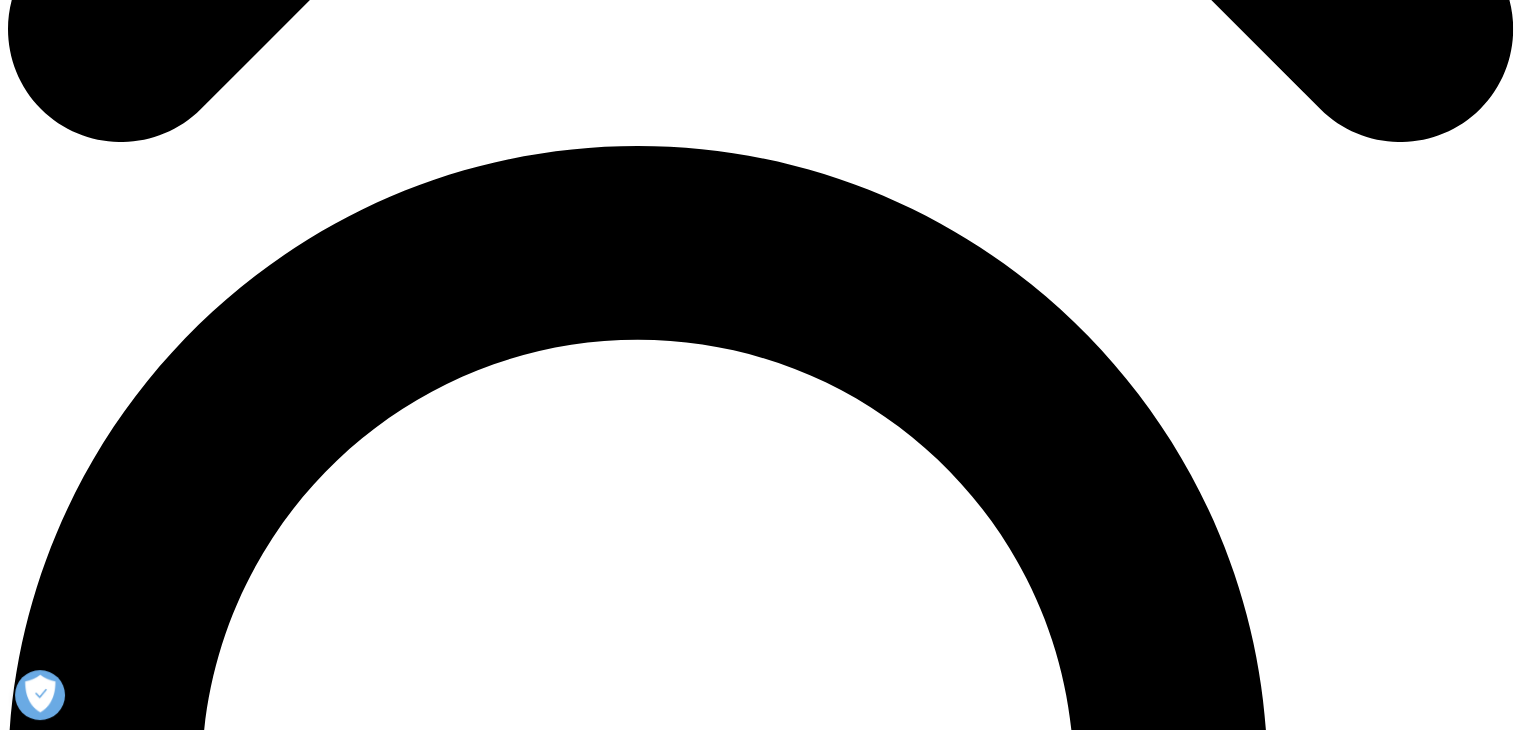 scroll, scrollTop: 1600, scrollLeft: 0, axis: vertical 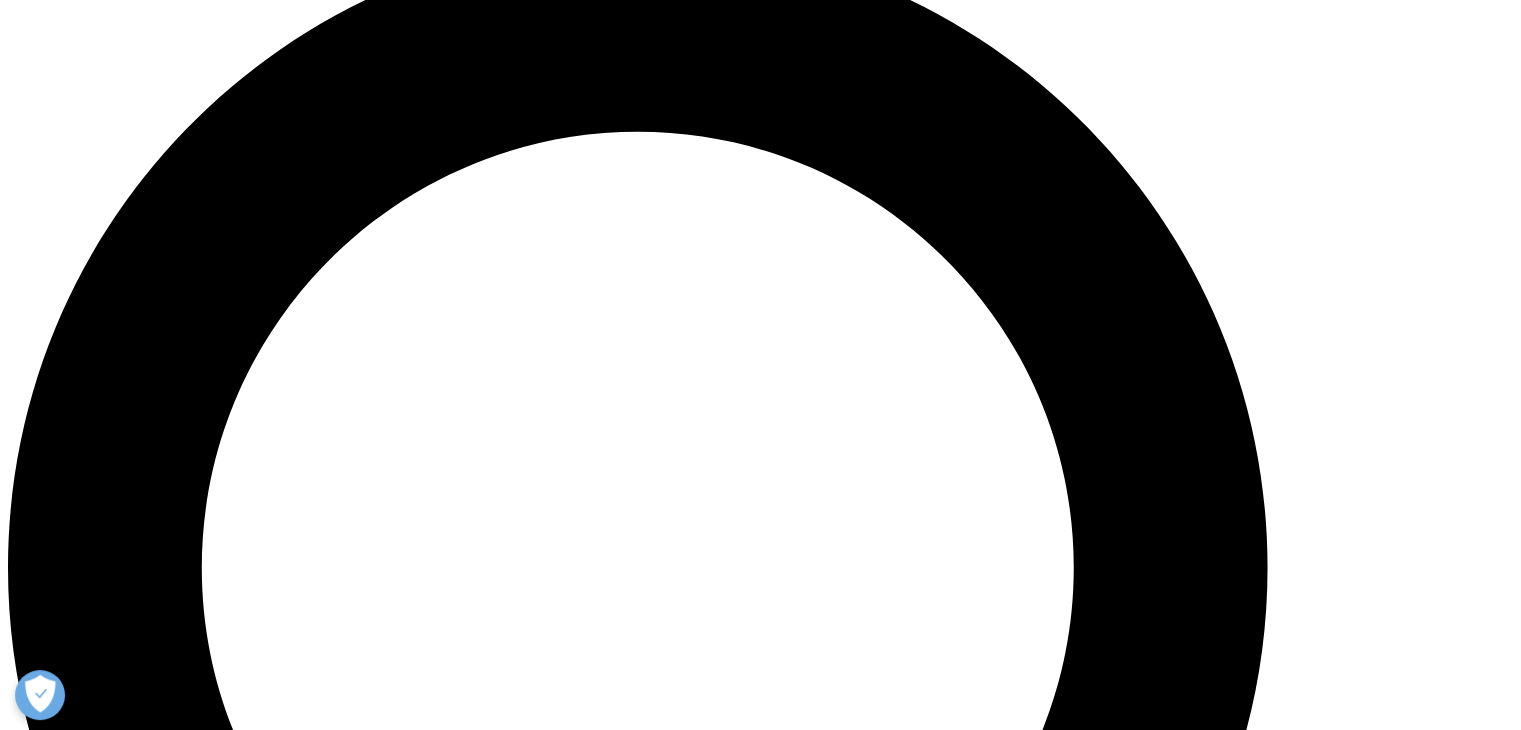 click on "咨询服务" at bounding box center (760, 24660) 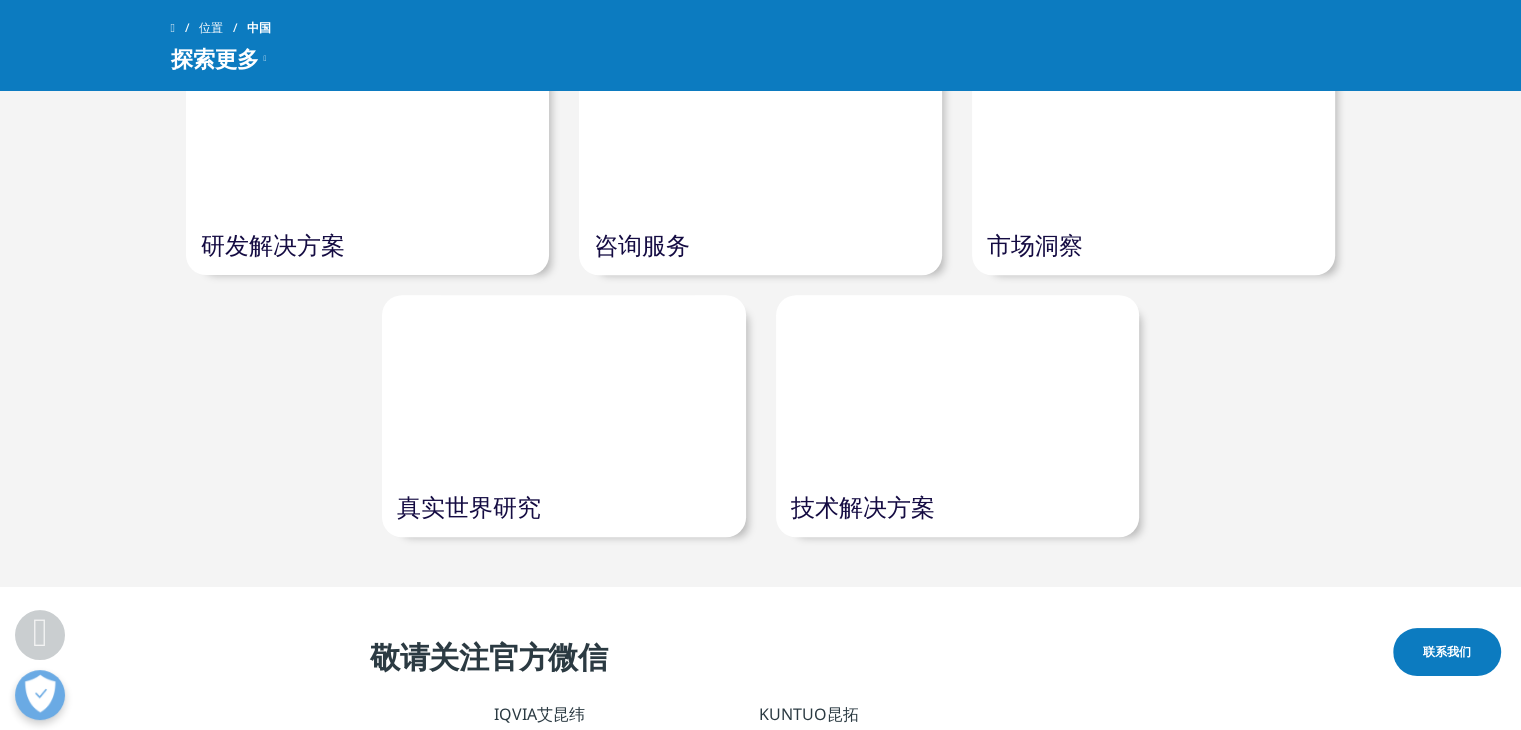 click on "咨询服务" at bounding box center [642, 244] 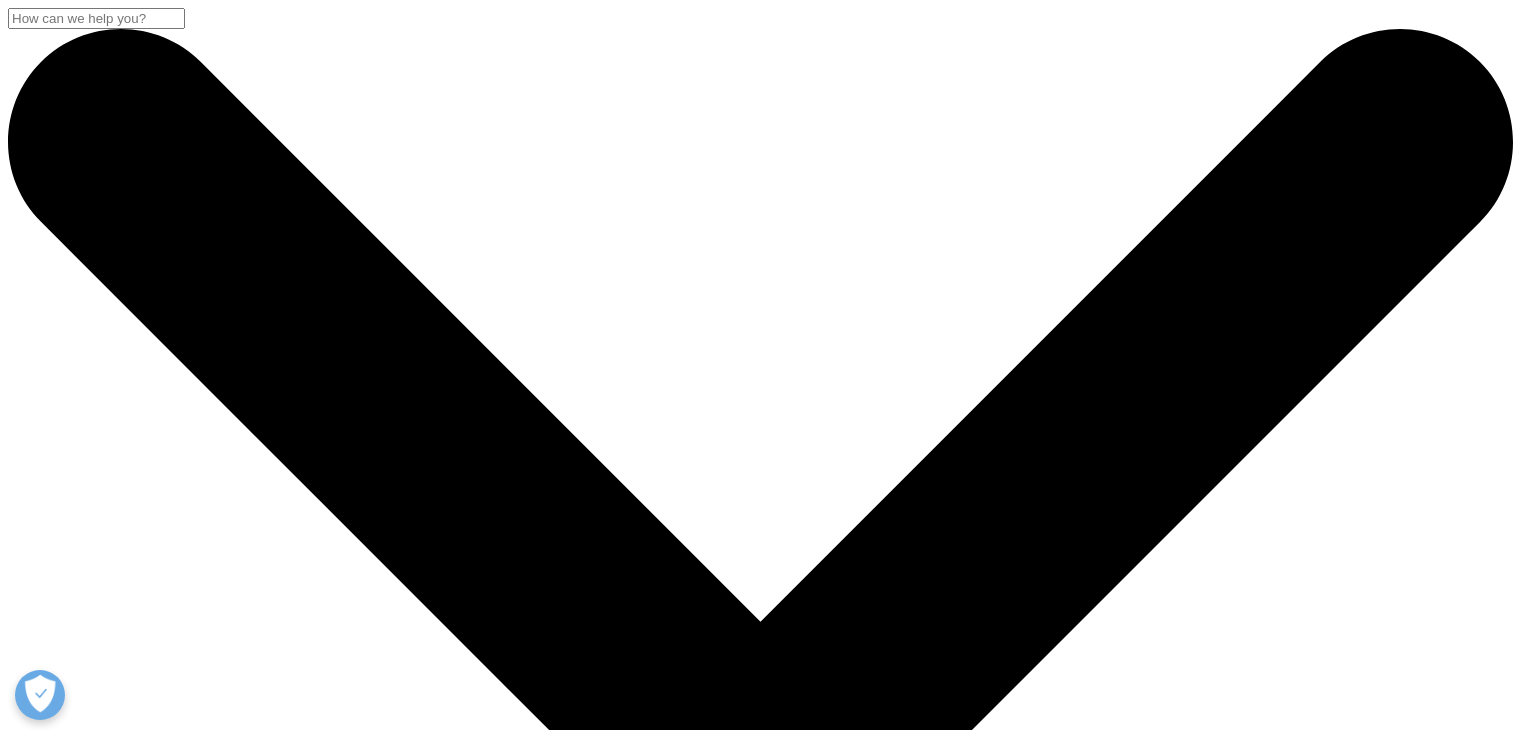 scroll, scrollTop: 0, scrollLeft: 0, axis: both 